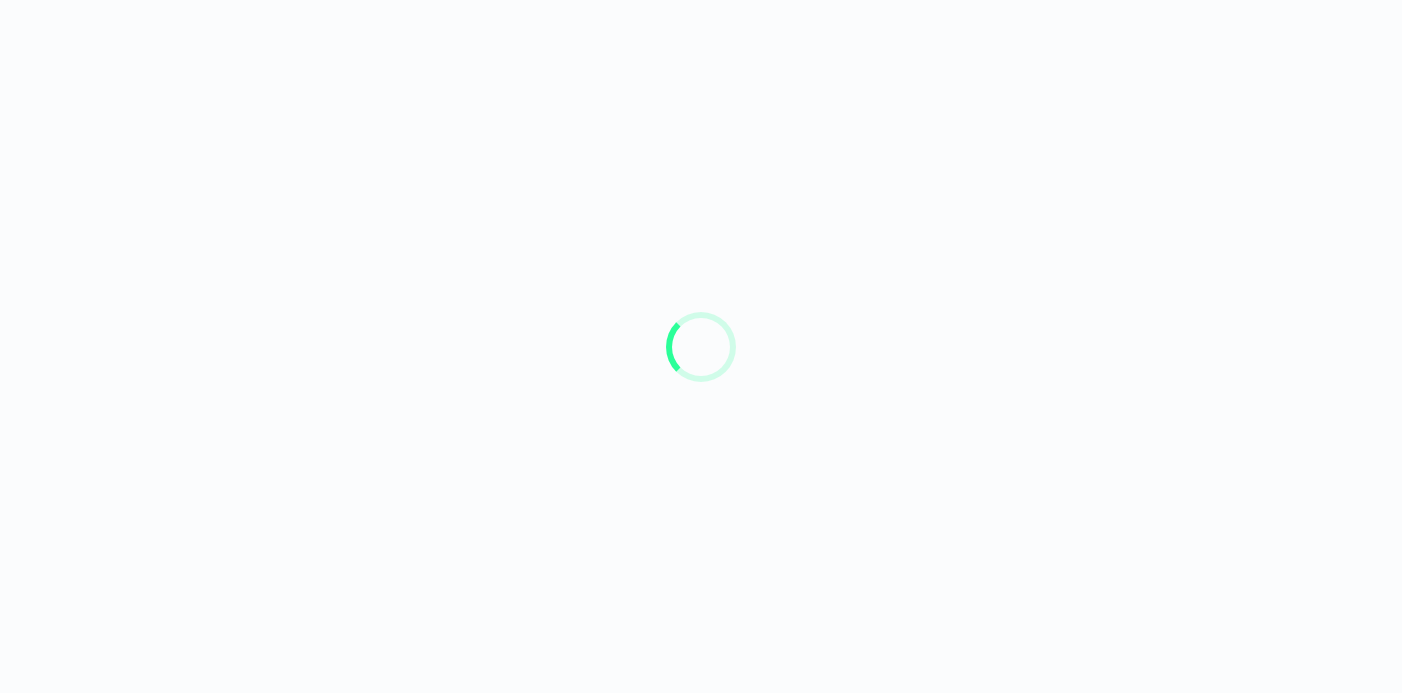 scroll, scrollTop: 0, scrollLeft: 0, axis: both 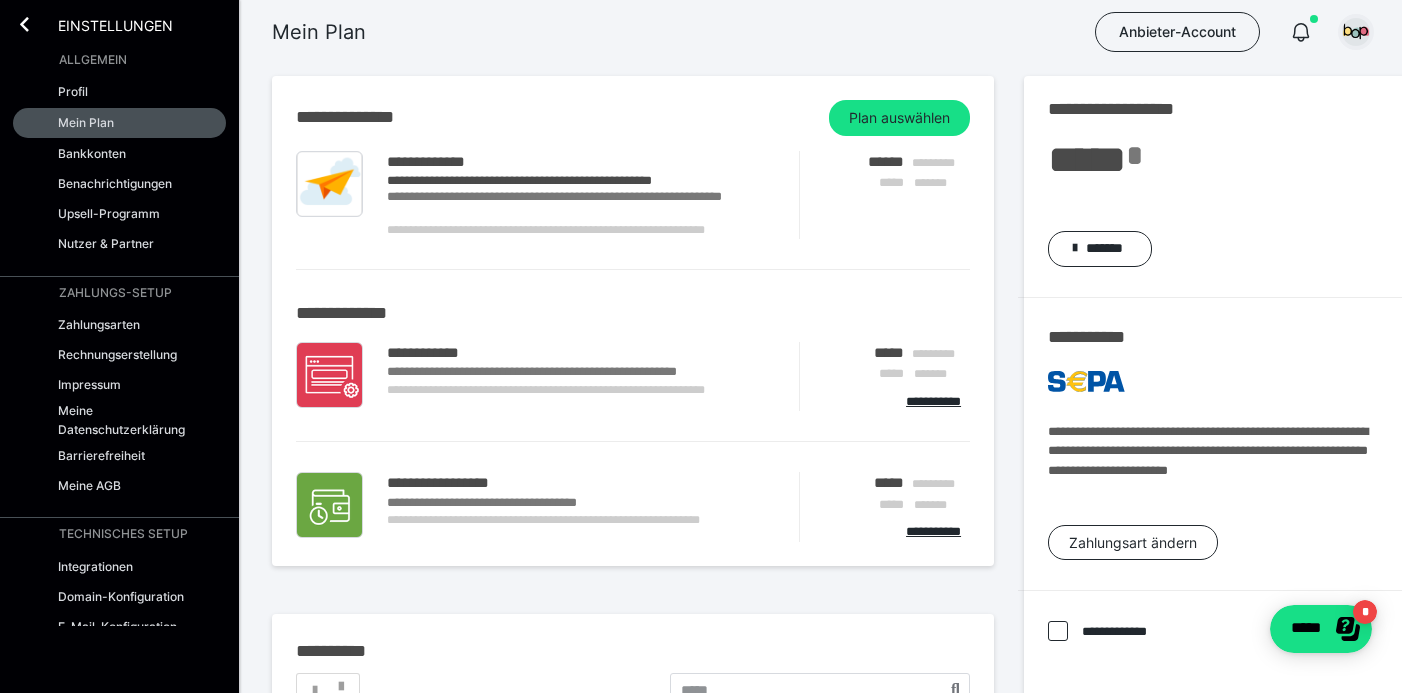 click at bounding box center (1356, 32) 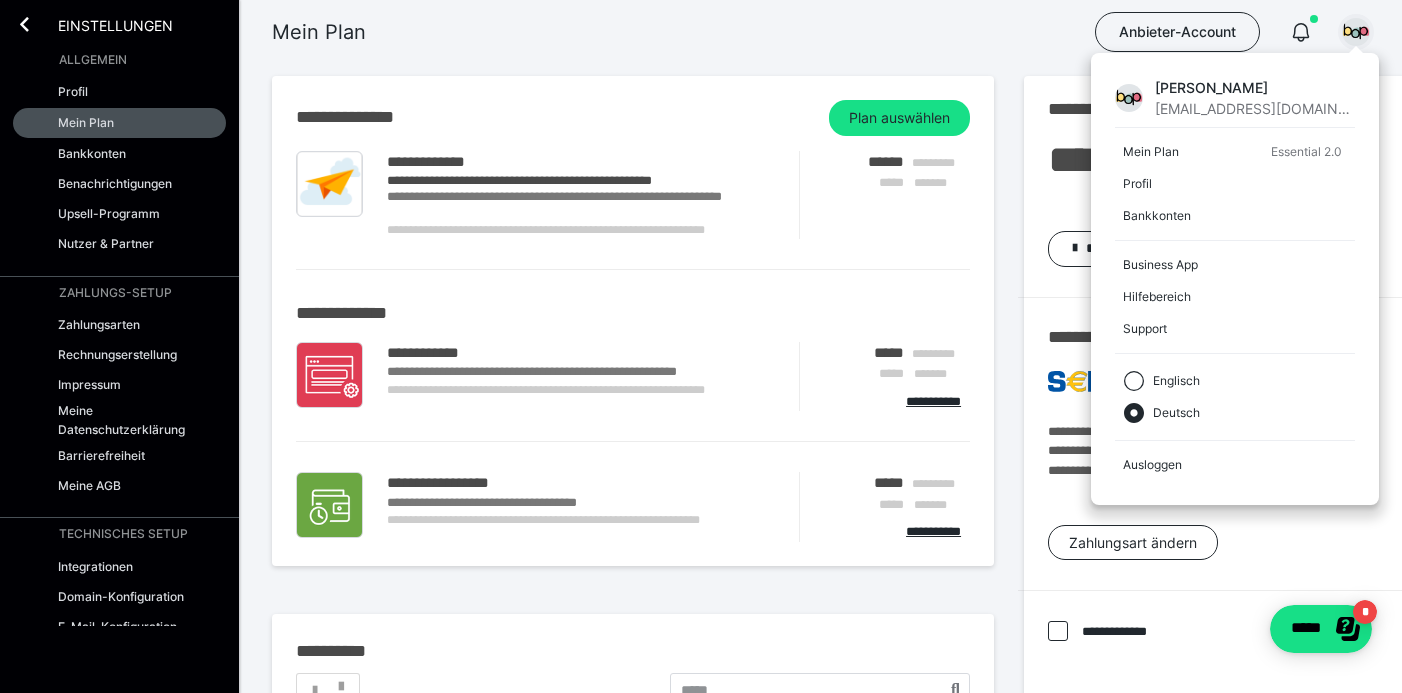 click at bounding box center [1356, 32] 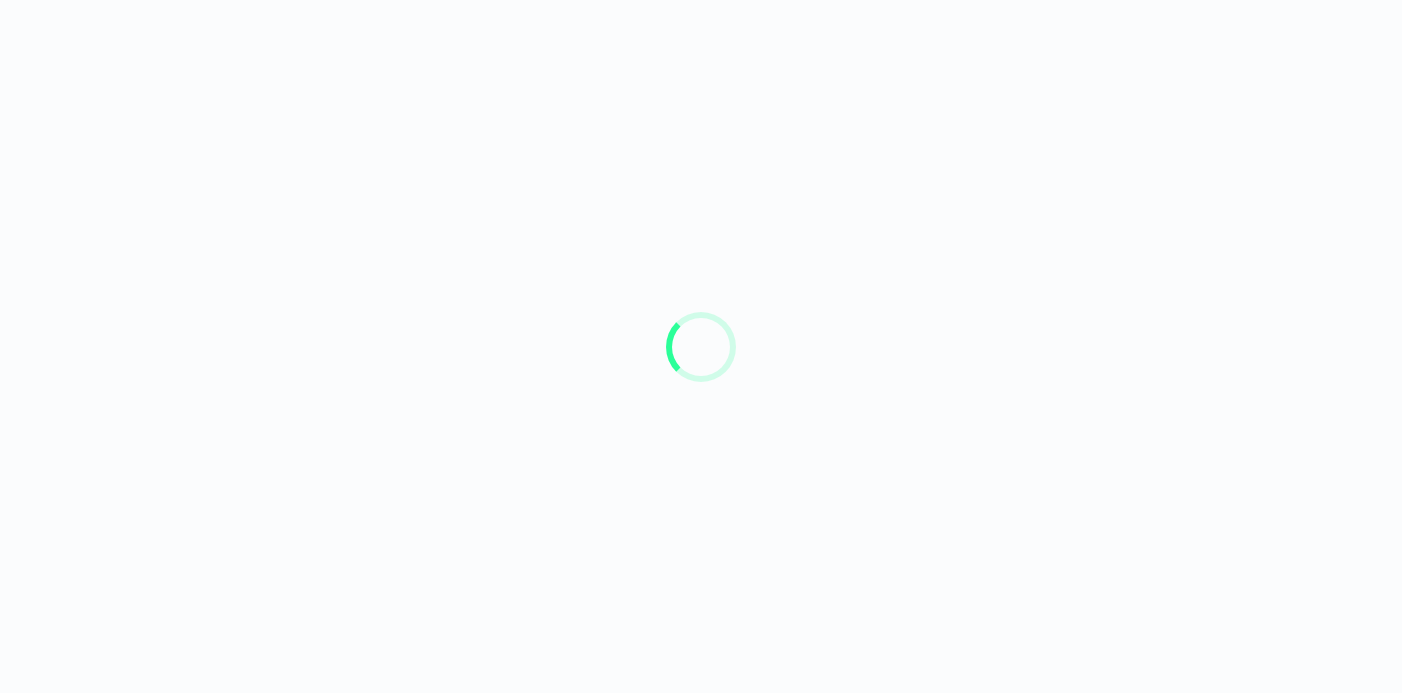 scroll, scrollTop: 0, scrollLeft: 0, axis: both 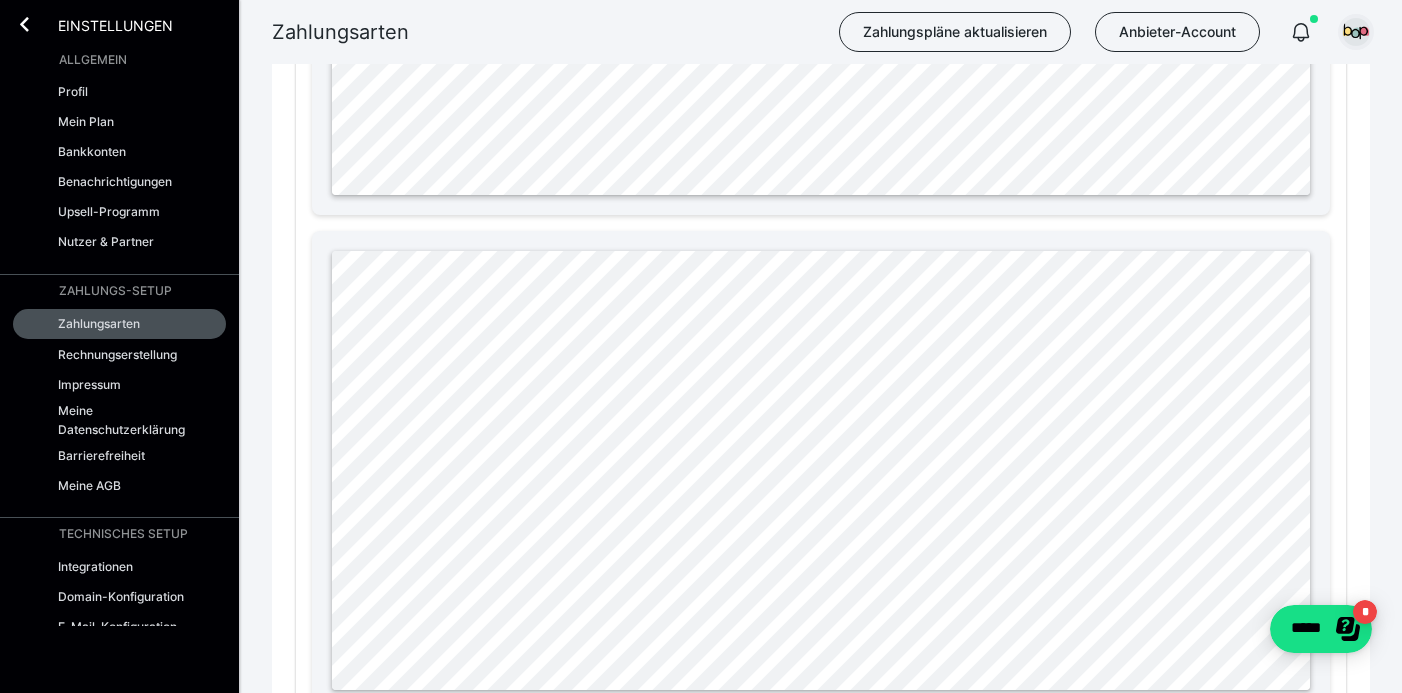 click at bounding box center (1356, 32) 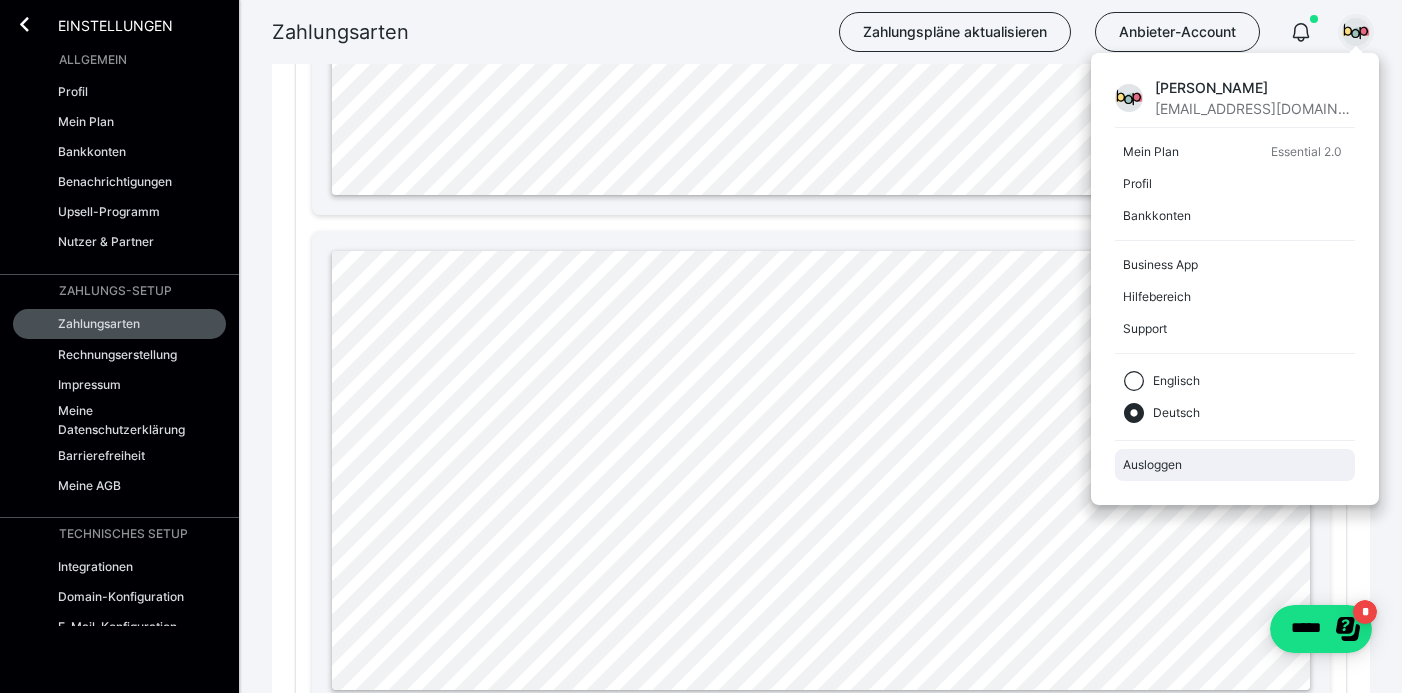 click on "Ausloggen" at bounding box center (1235, 465) 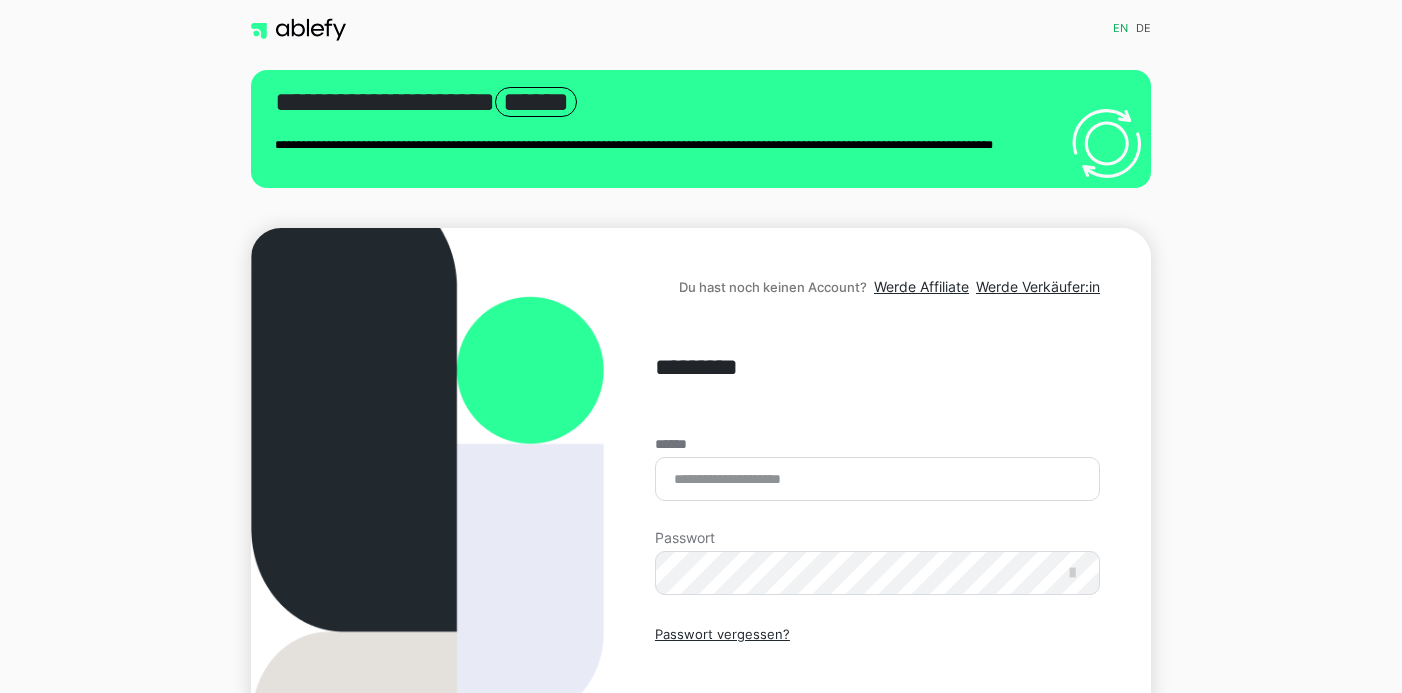 scroll, scrollTop: 0, scrollLeft: 0, axis: both 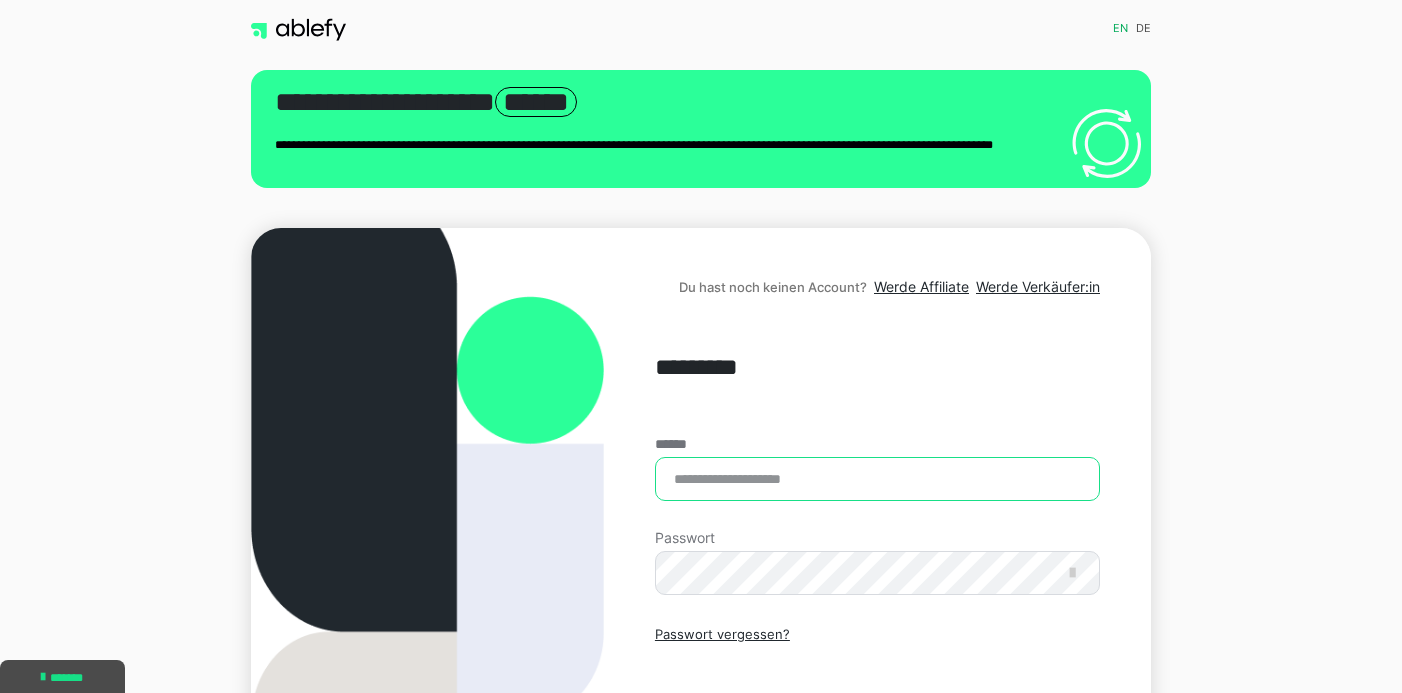 click on "******" at bounding box center (877, 479) 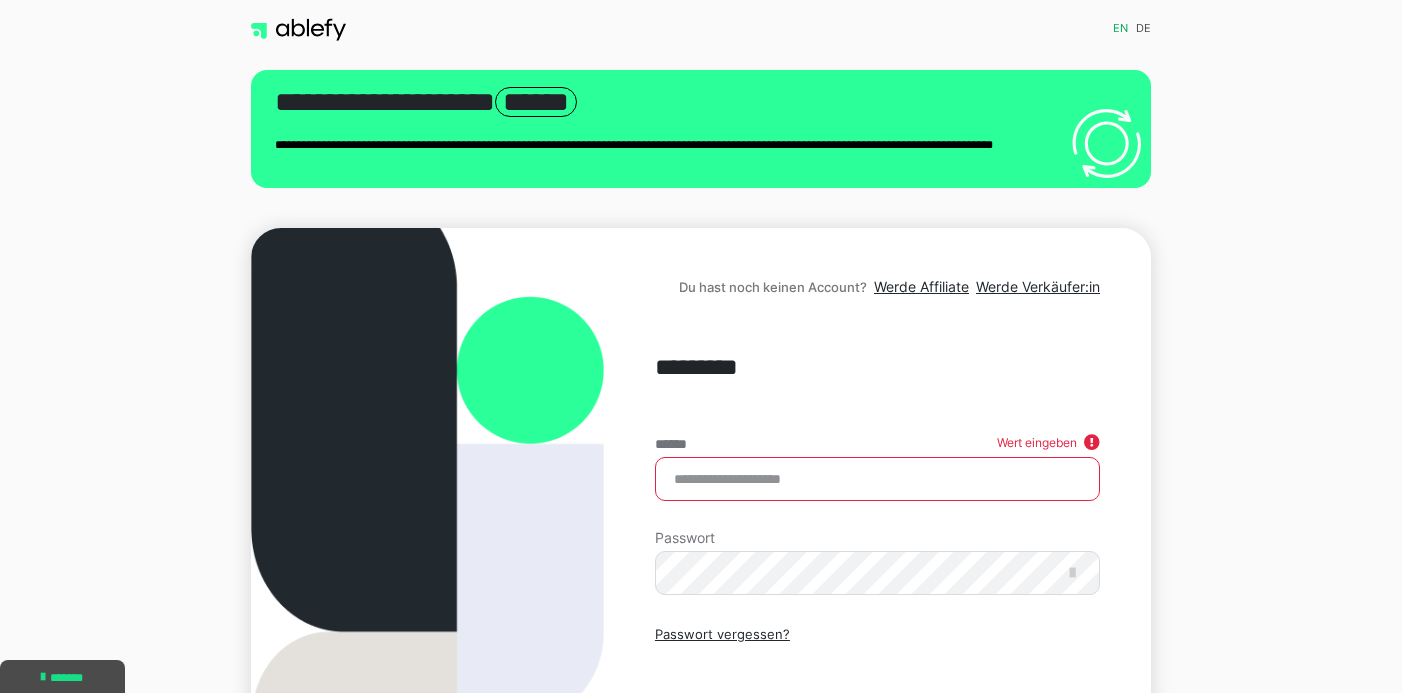 type on "**********" 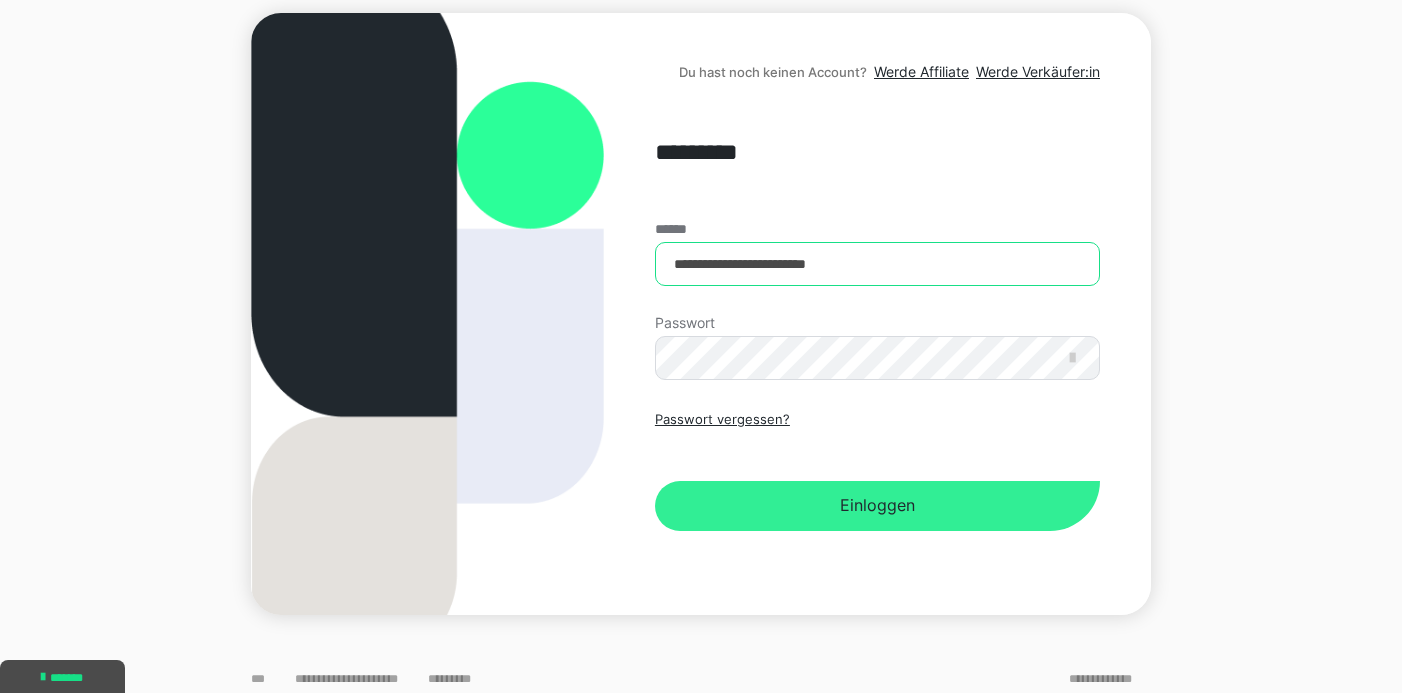 scroll, scrollTop: 216, scrollLeft: 0, axis: vertical 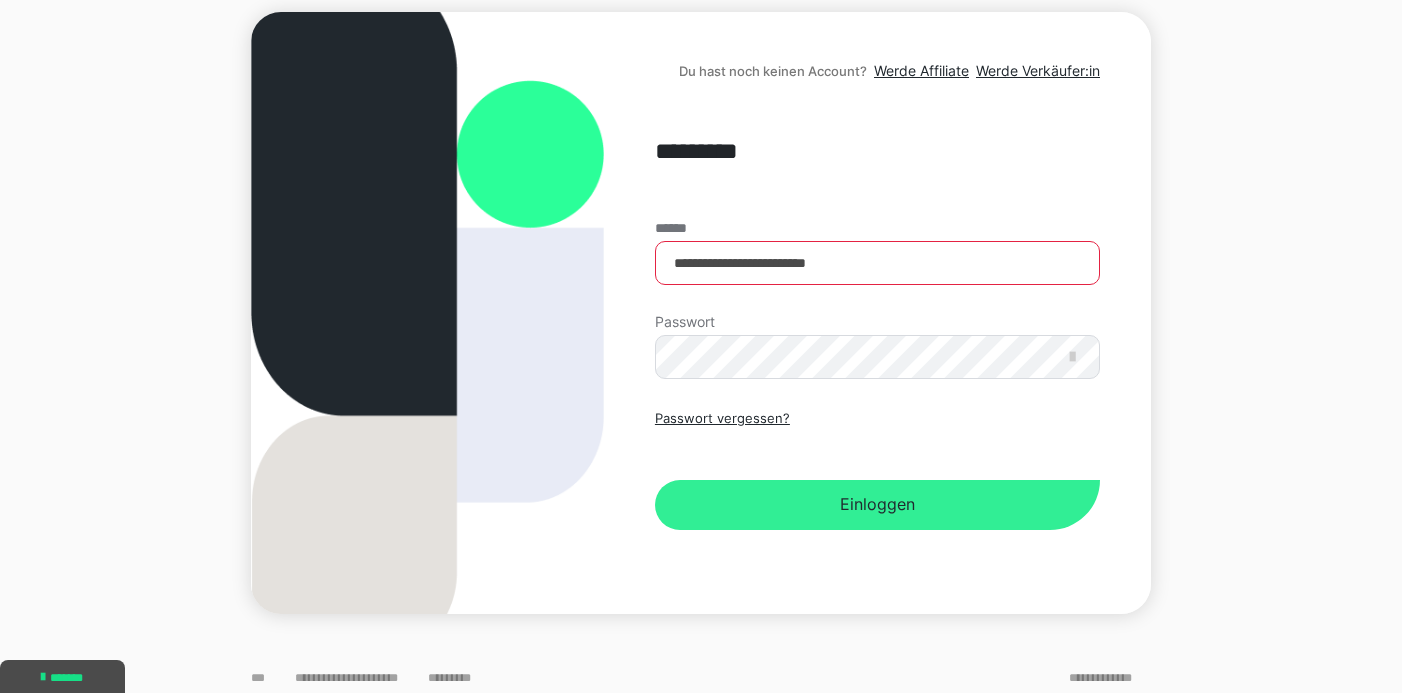 click on "Einloggen" at bounding box center [877, 505] 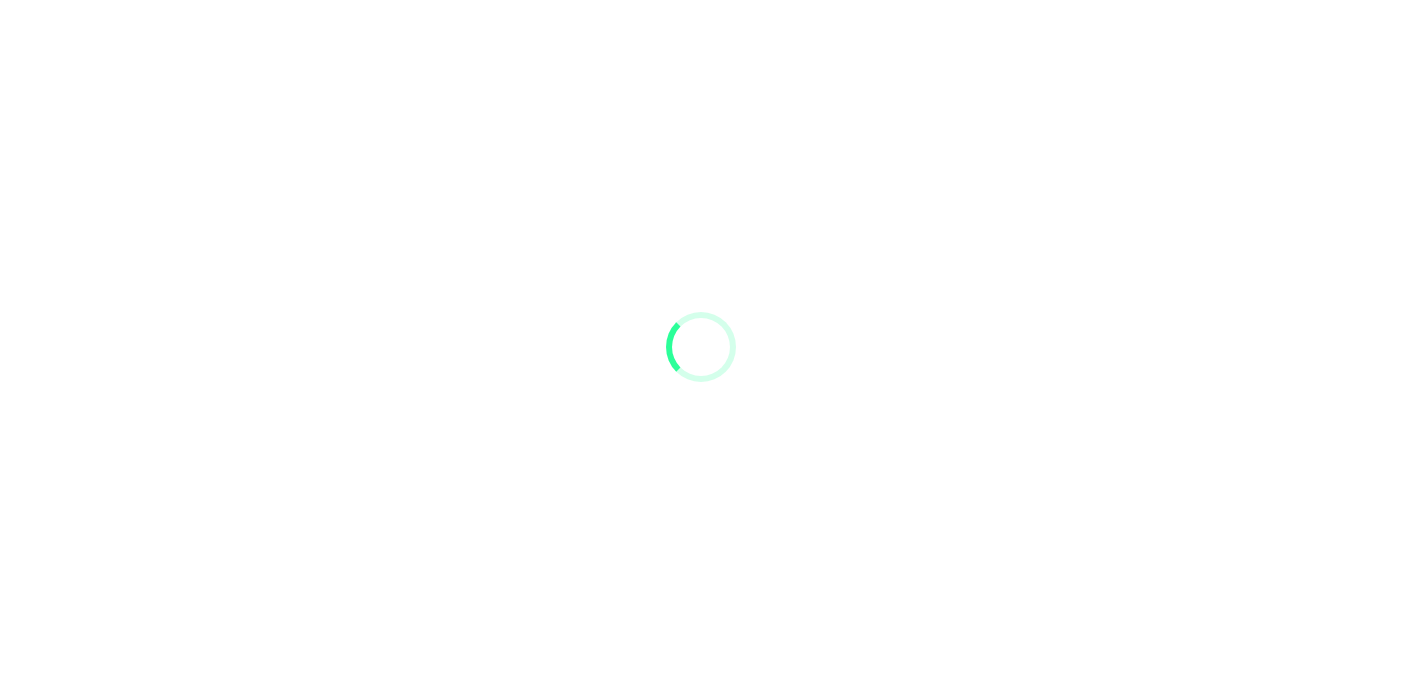 scroll, scrollTop: 0, scrollLeft: 0, axis: both 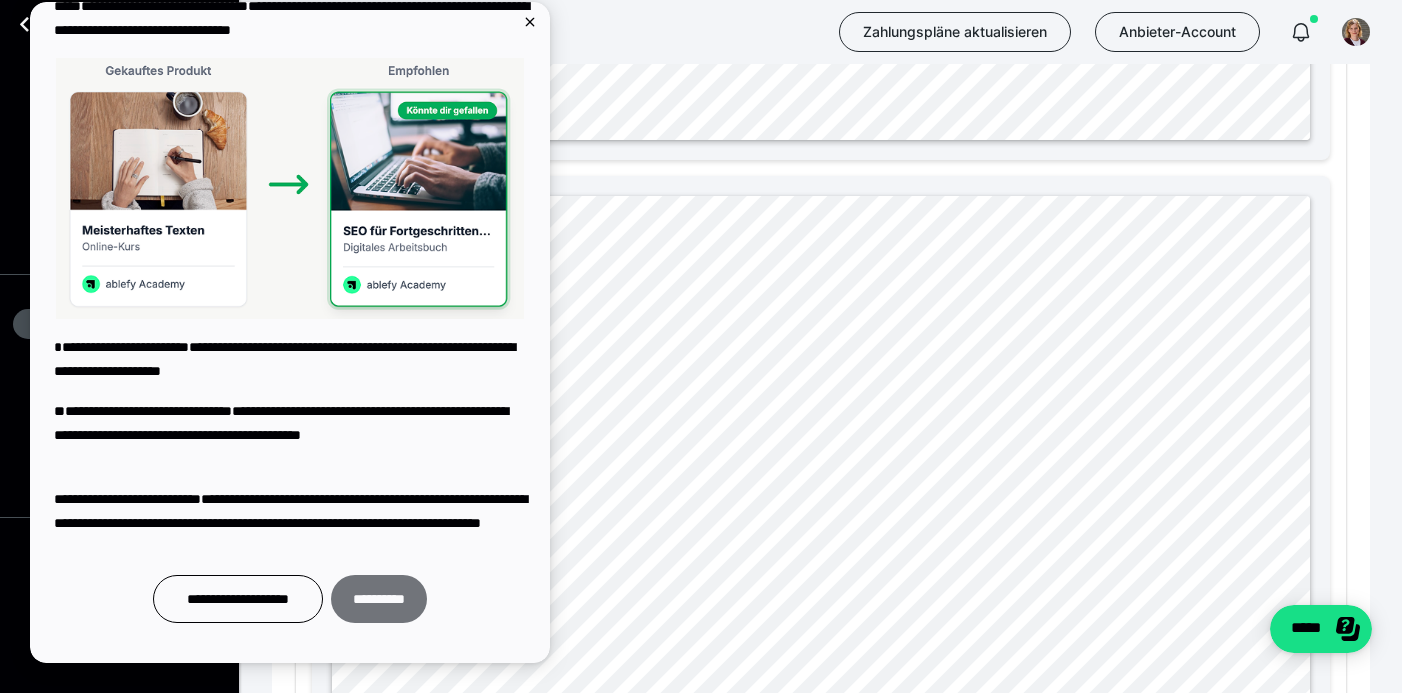 click on "**********" at bounding box center [379, 599] 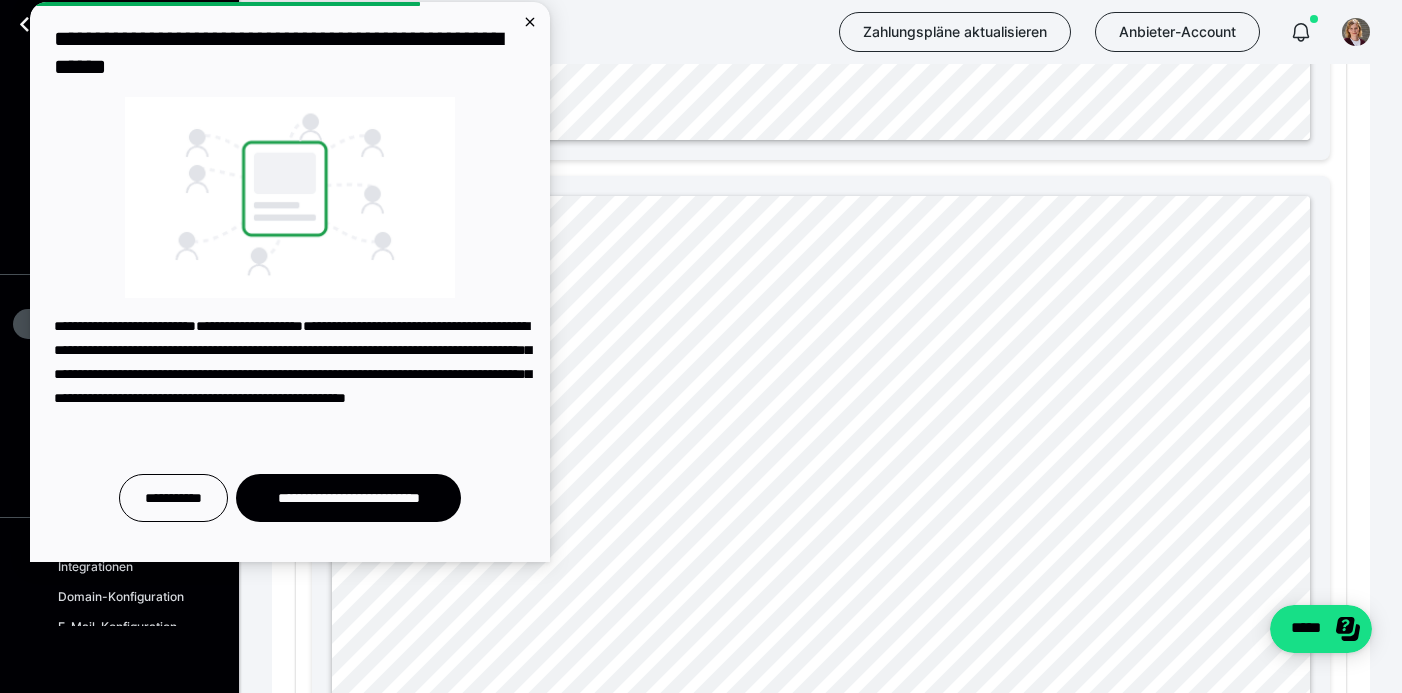 scroll, scrollTop: 0, scrollLeft: 0, axis: both 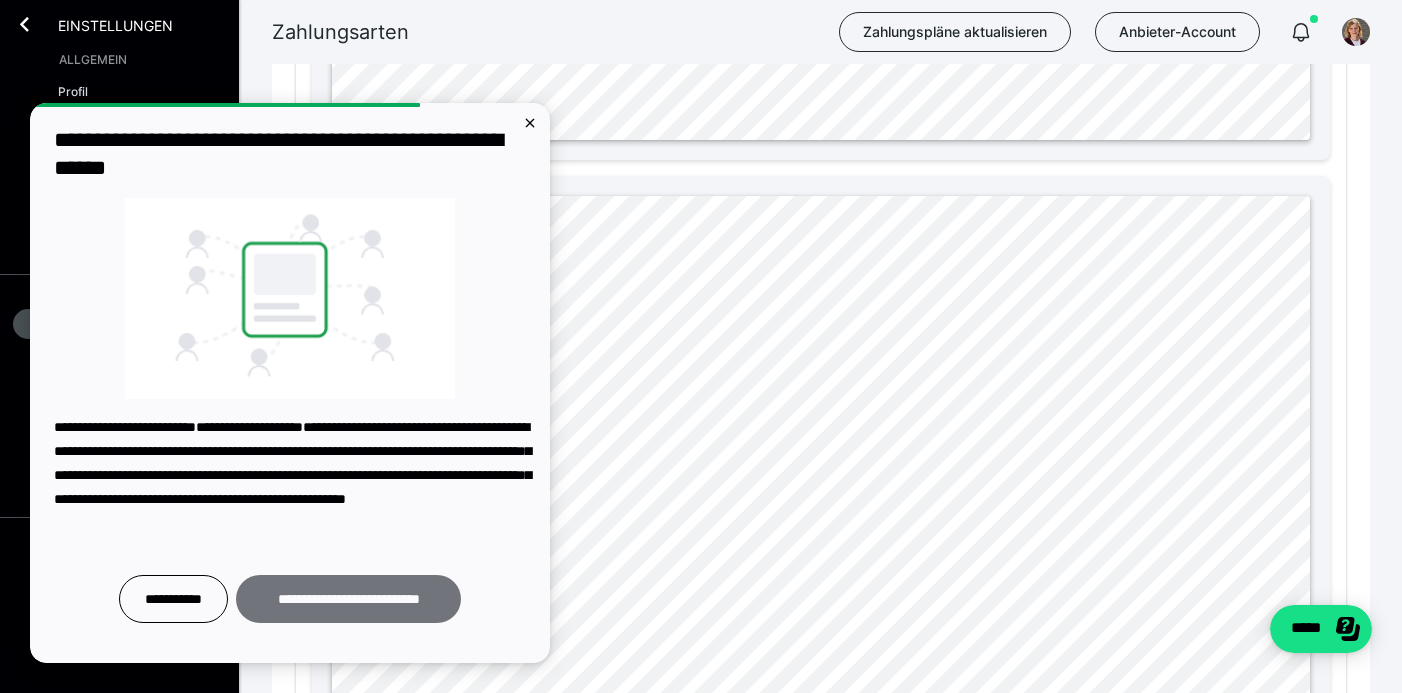 click on "**********" at bounding box center [348, 599] 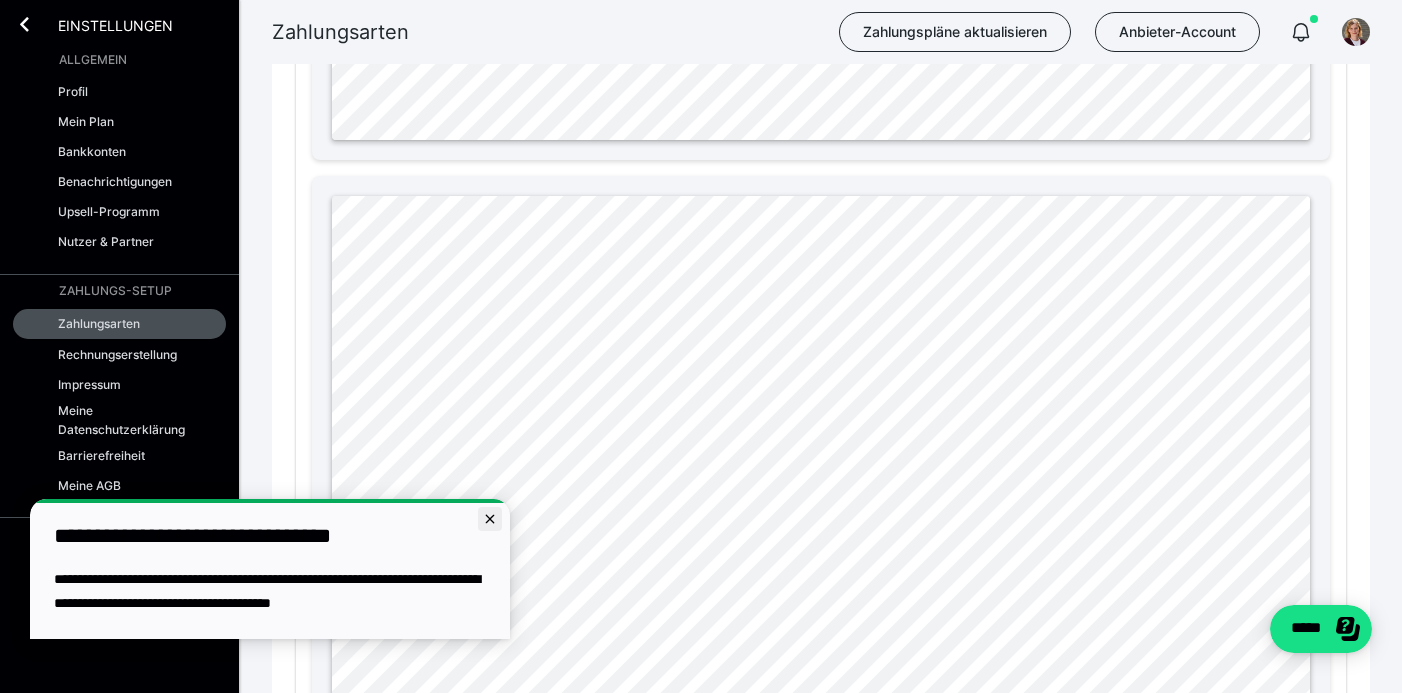 click 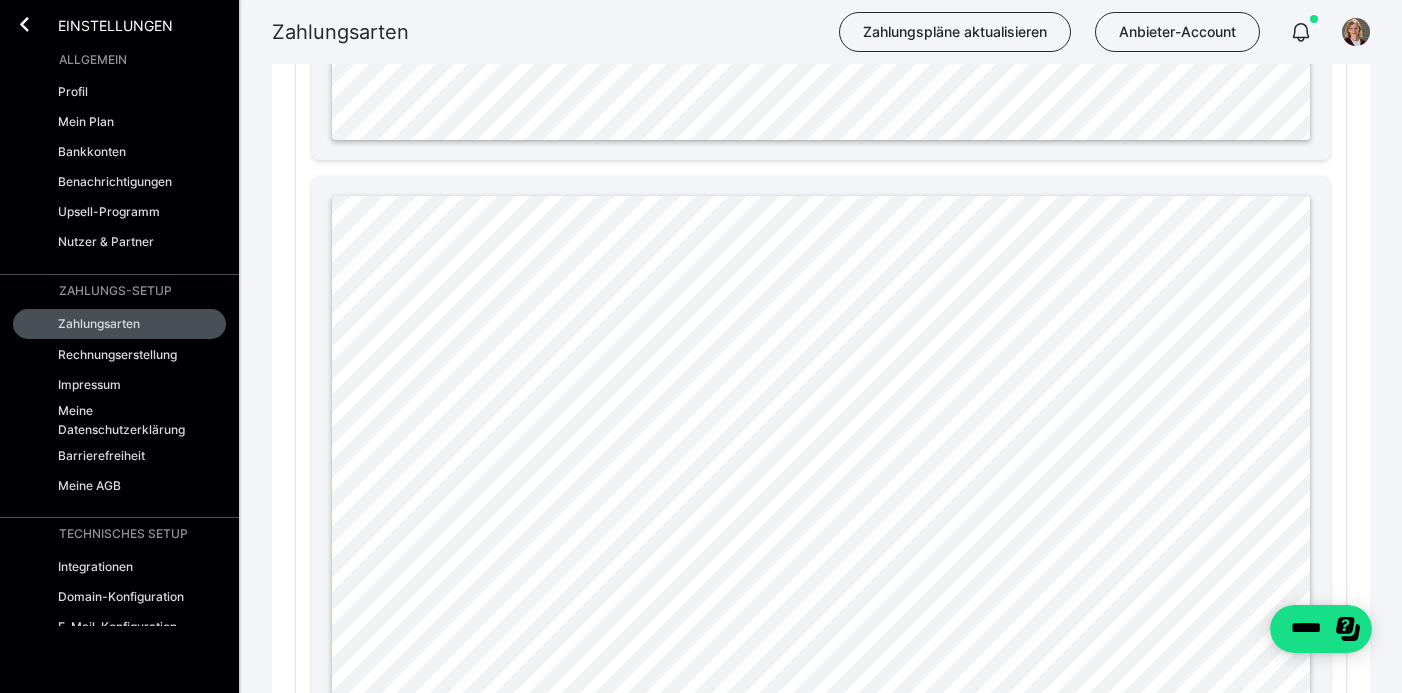 scroll, scrollTop: 0, scrollLeft: 0, axis: both 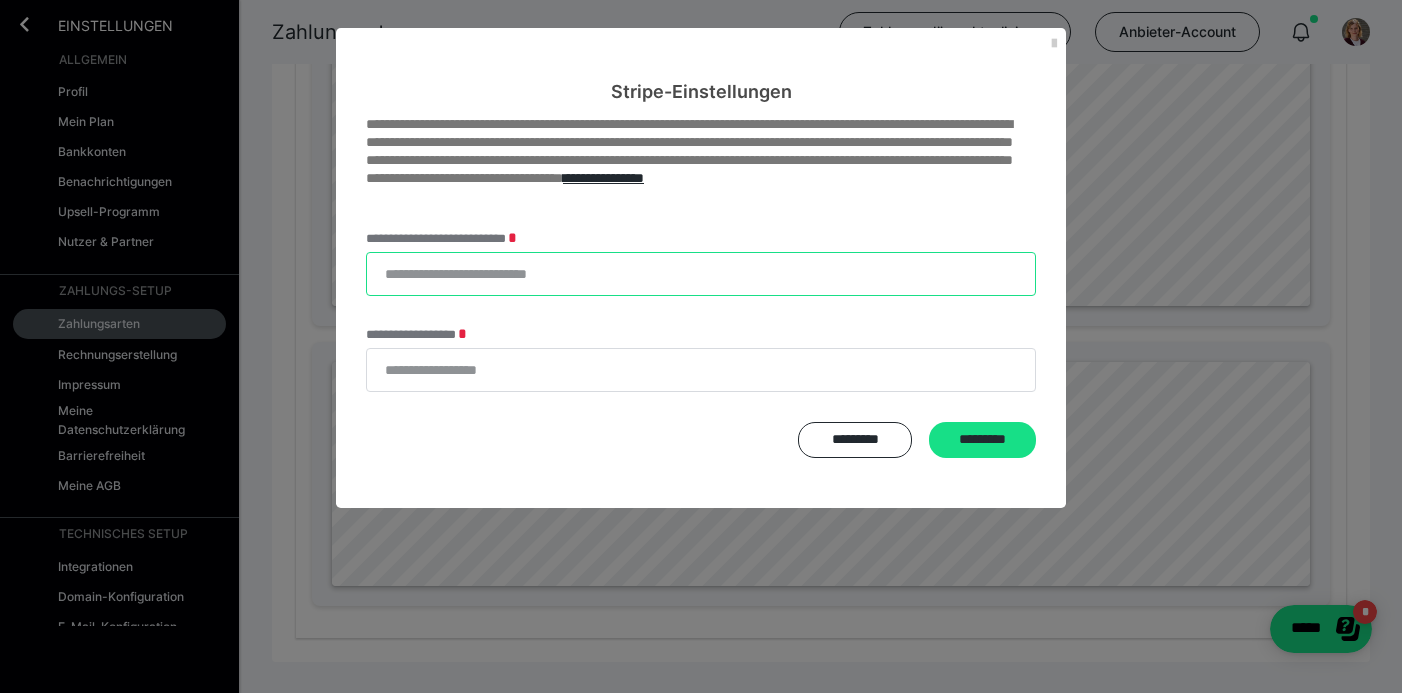 click on "**********" at bounding box center [701, 274] 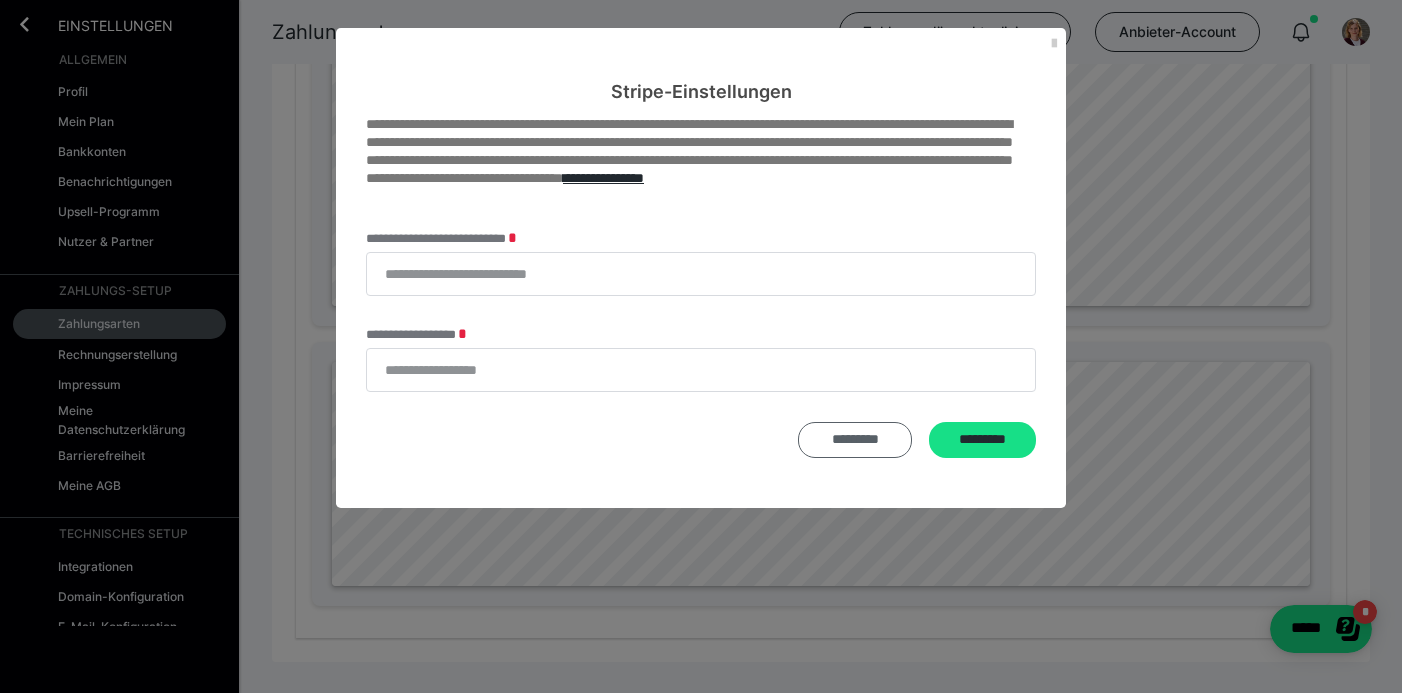 click on "*********" at bounding box center [855, 440] 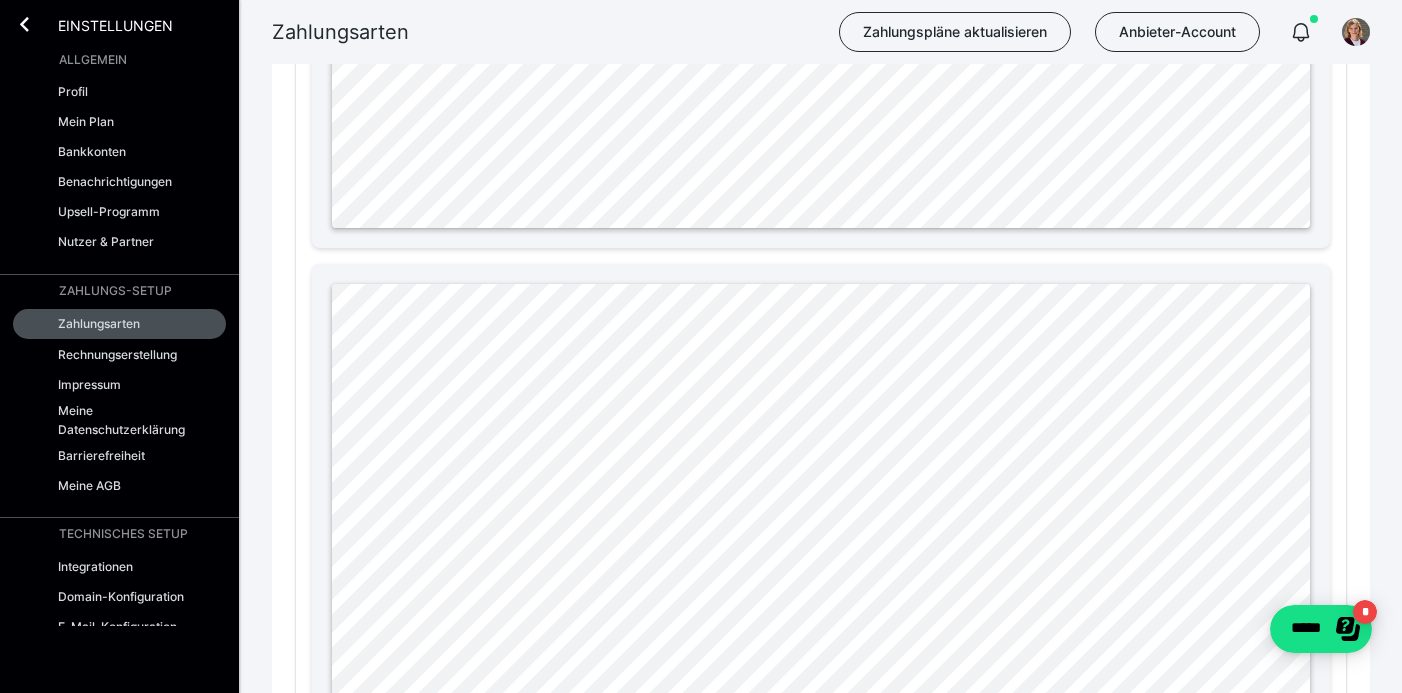 scroll, scrollTop: 1877, scrollLeft: 0, axis: vertical 